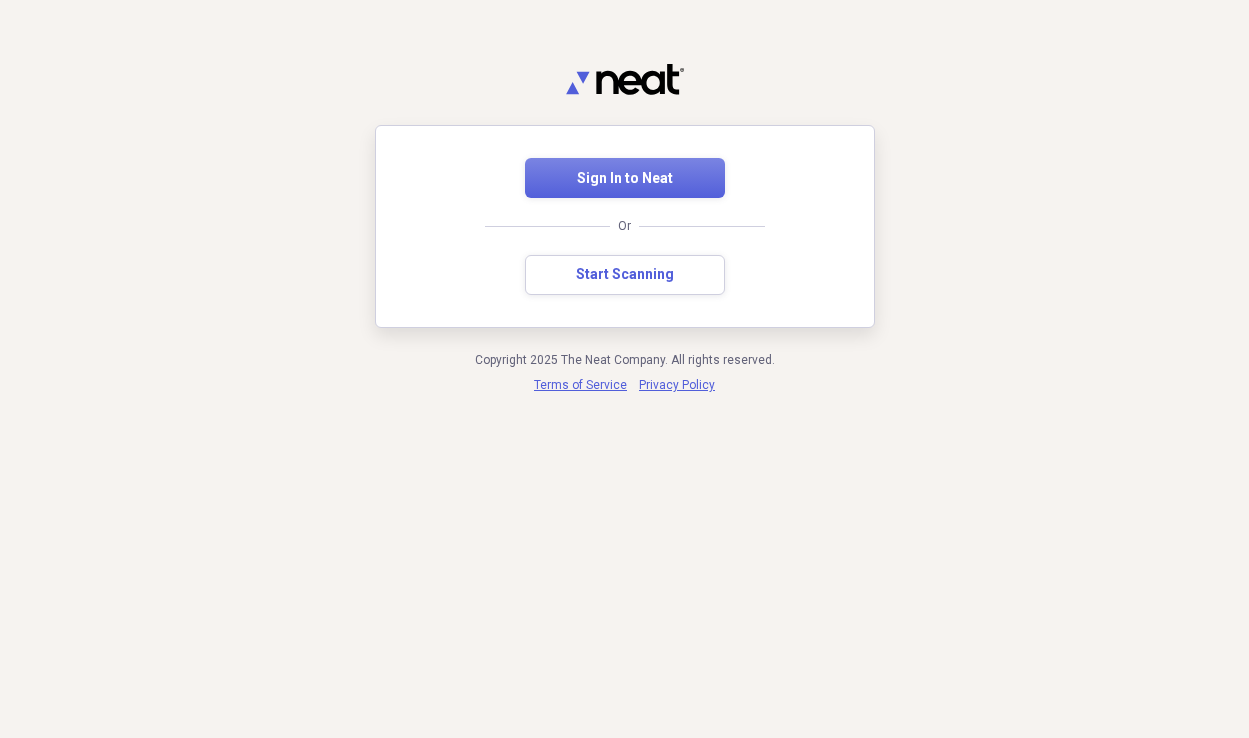 scroll, scrollTop: 0, scrollLeft: 0, axis: both 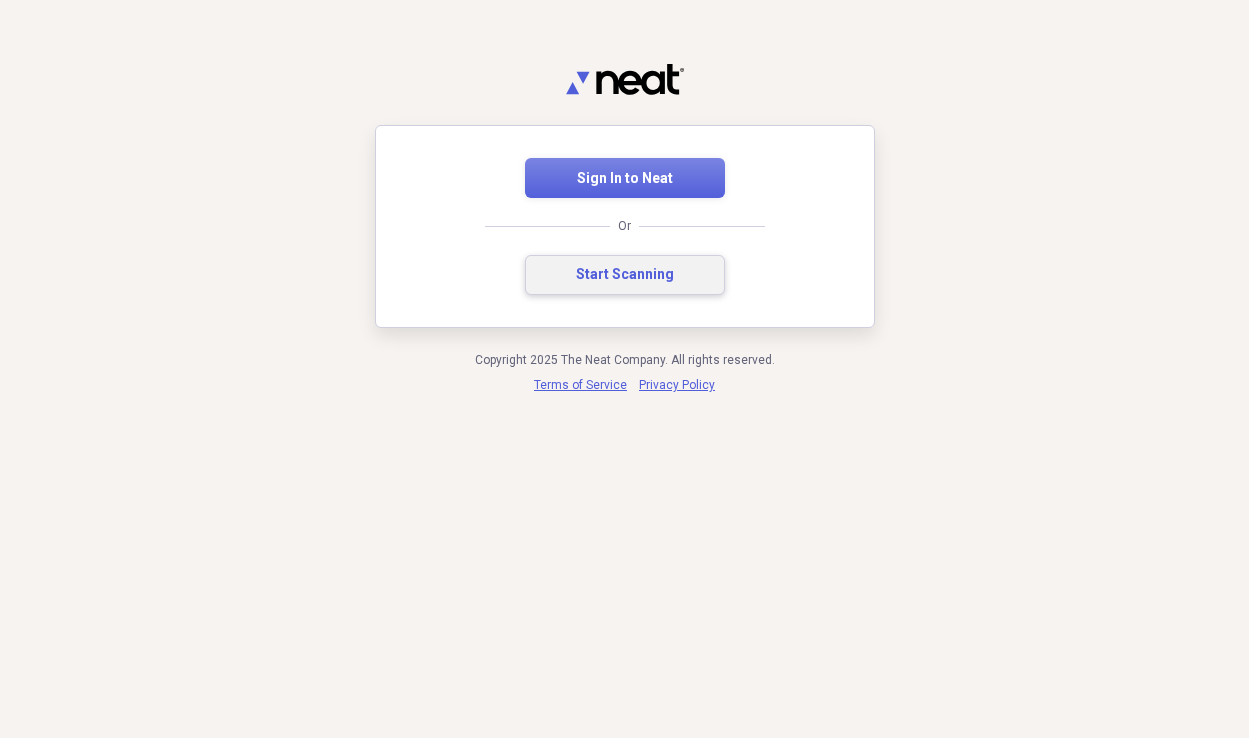 click on "Start Scanning" at bounding box center (625, 275) 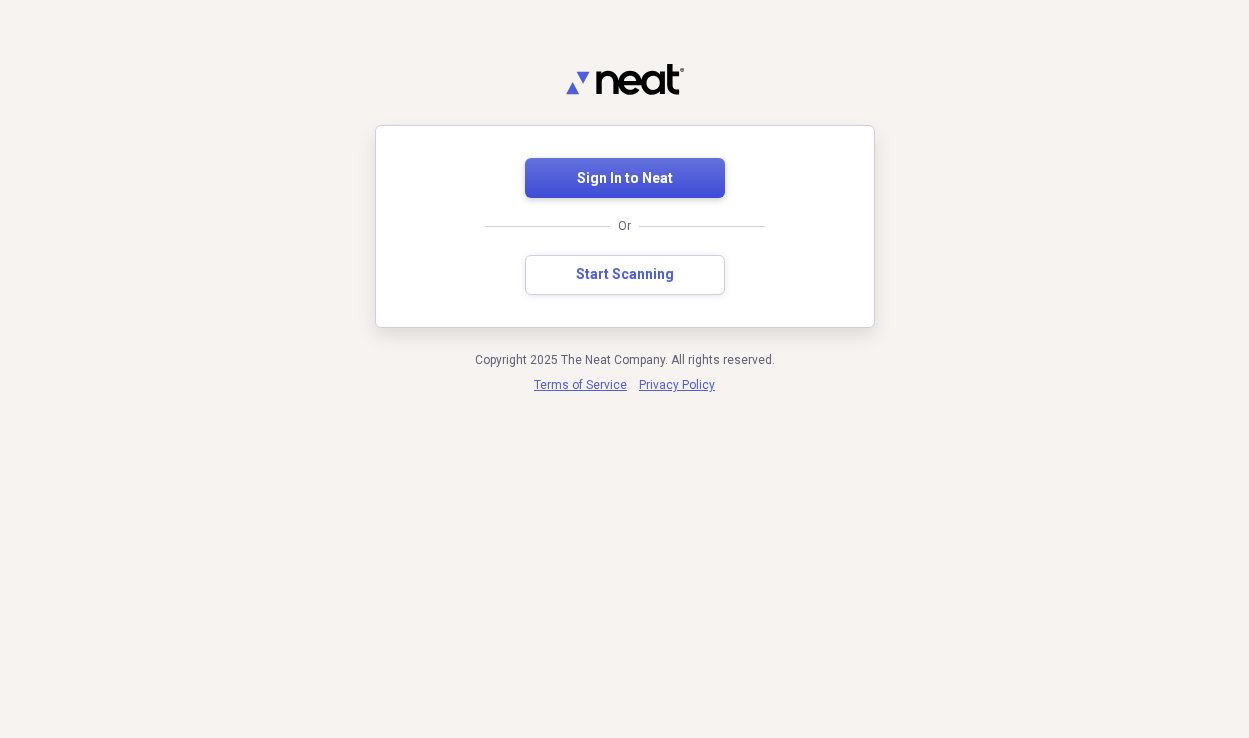 click on "Sign In to Neat" at bounding box center (625, 178) 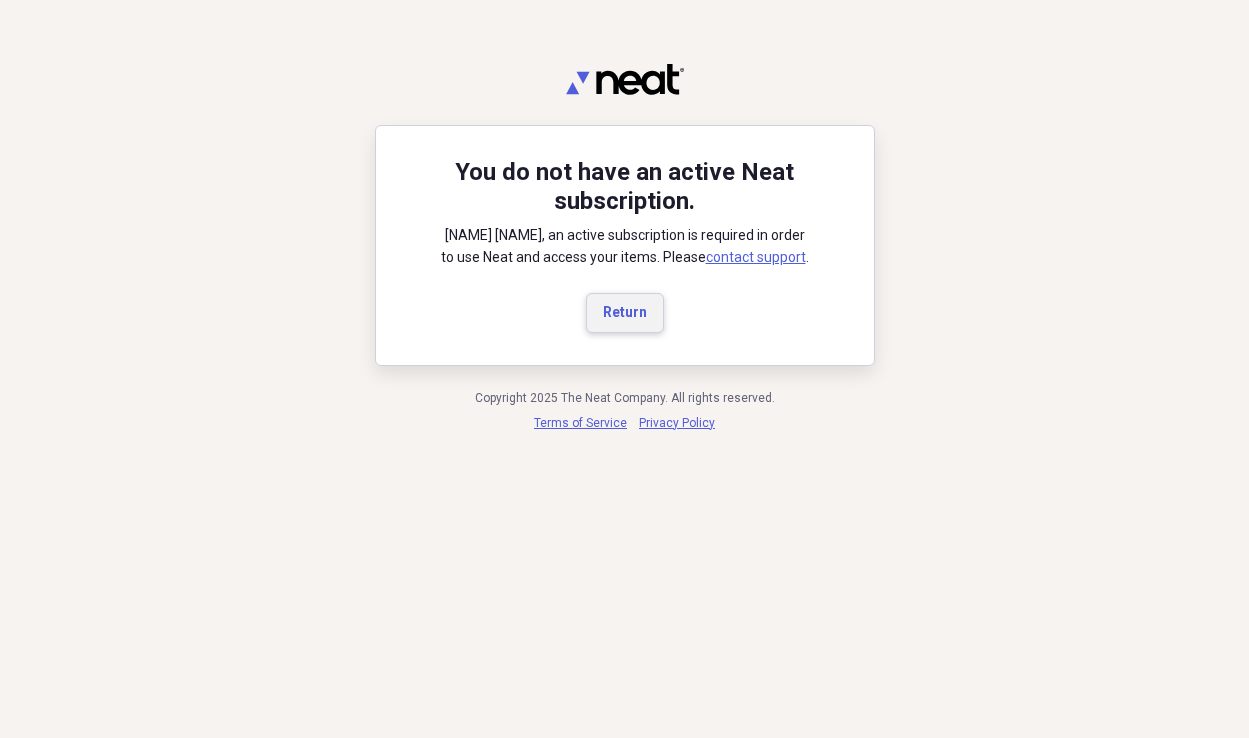 click on "Return" at bounding box center [625, 313] 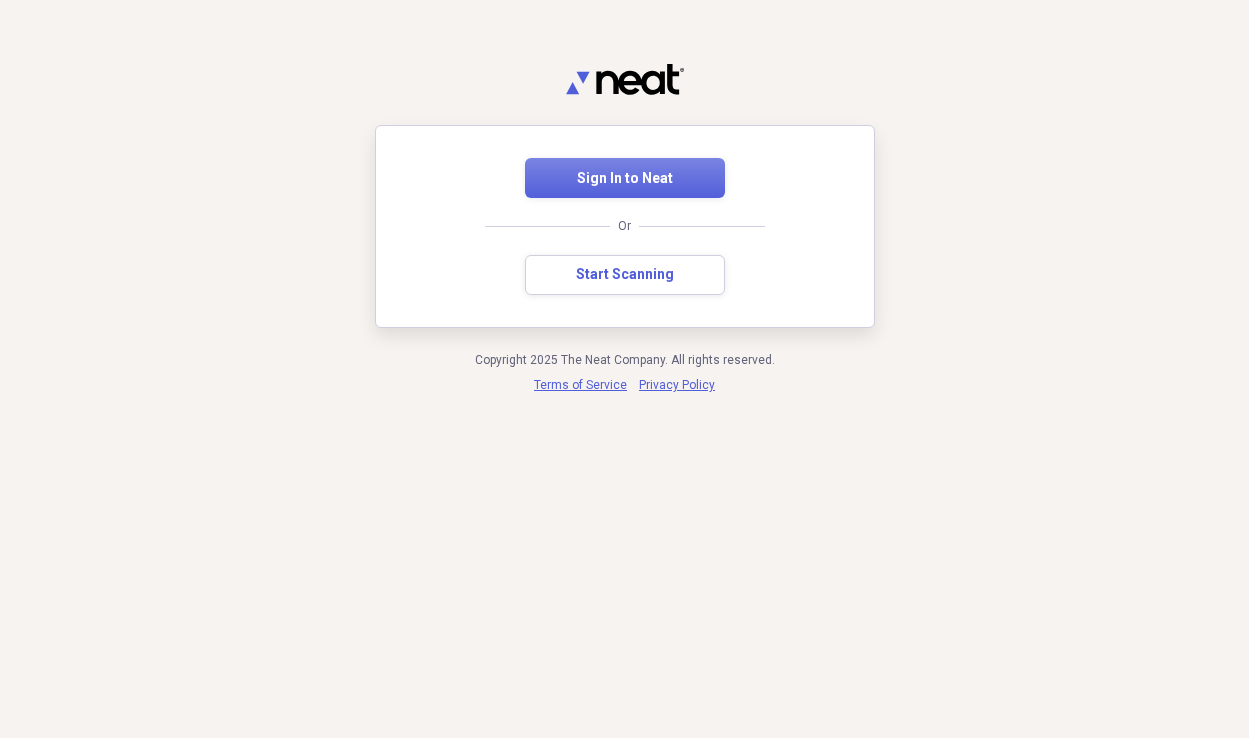 scroll, scrollTop: 0, scrollLeft: 0, axis: both 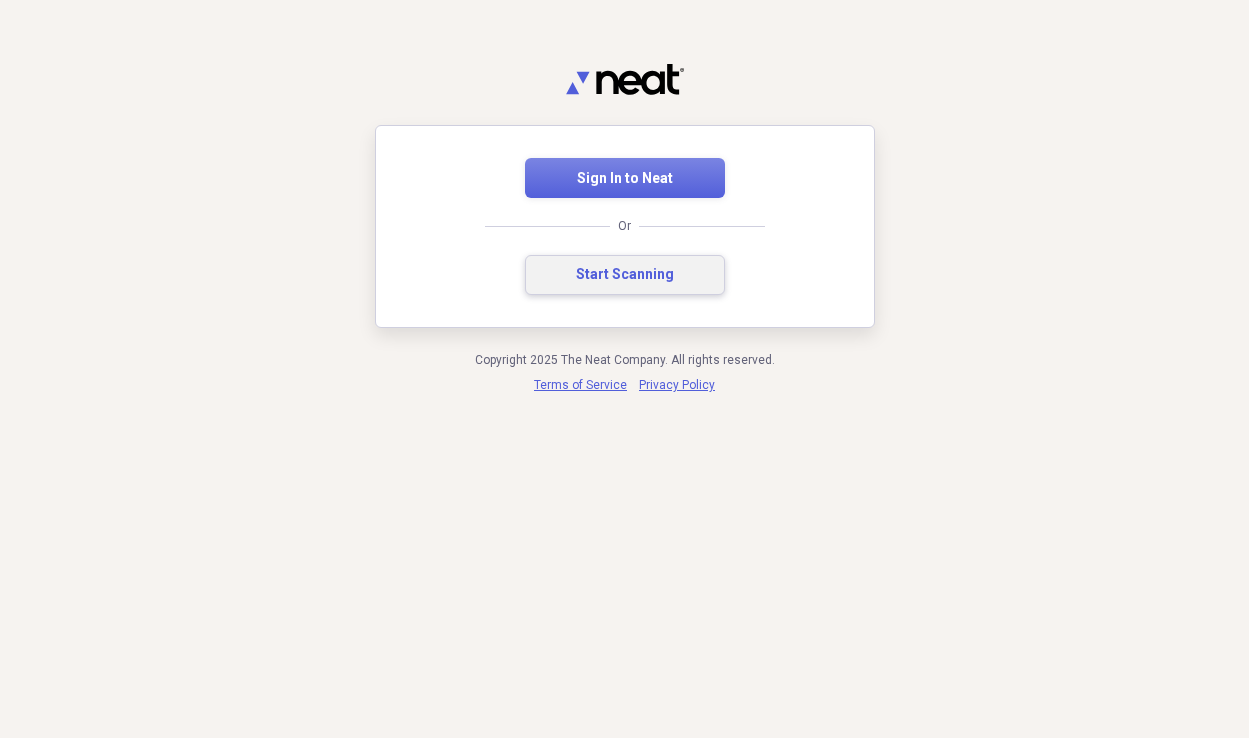 click on "Start Scanning" at bounding box center (625, 275) 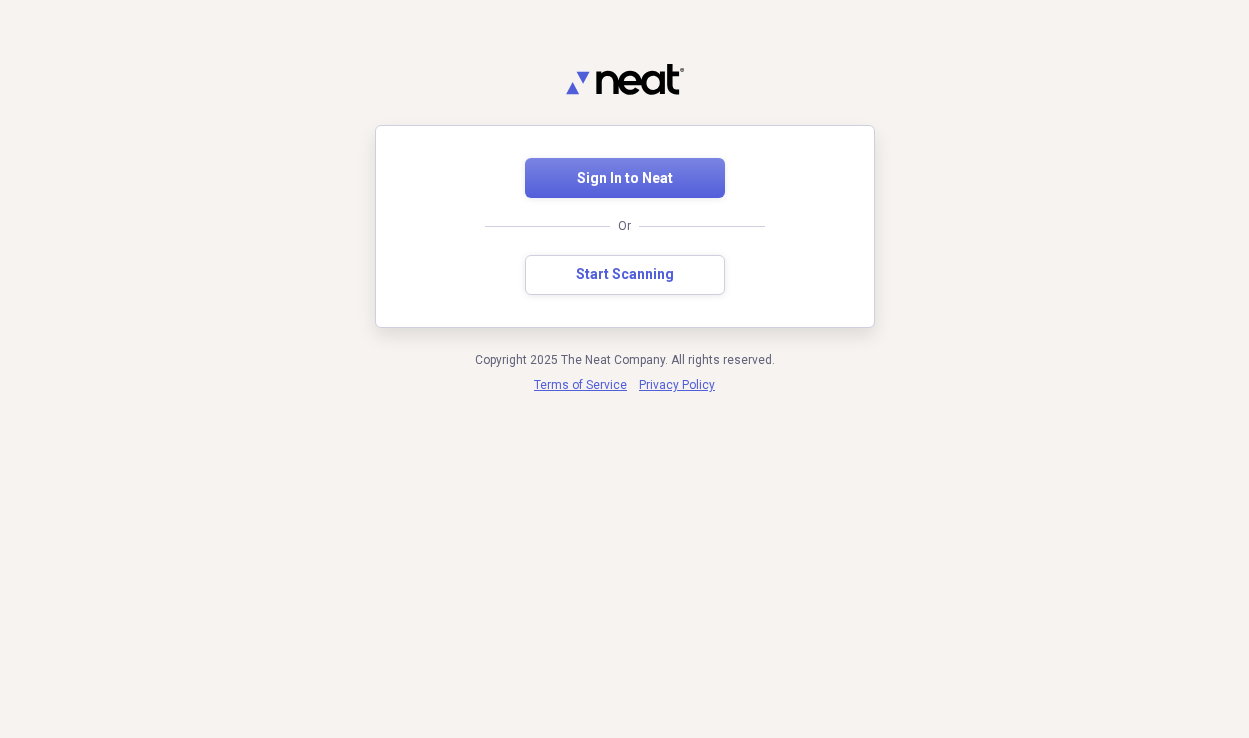 scroll, scrollTop: 0, scrollLeft: 0, axis: both 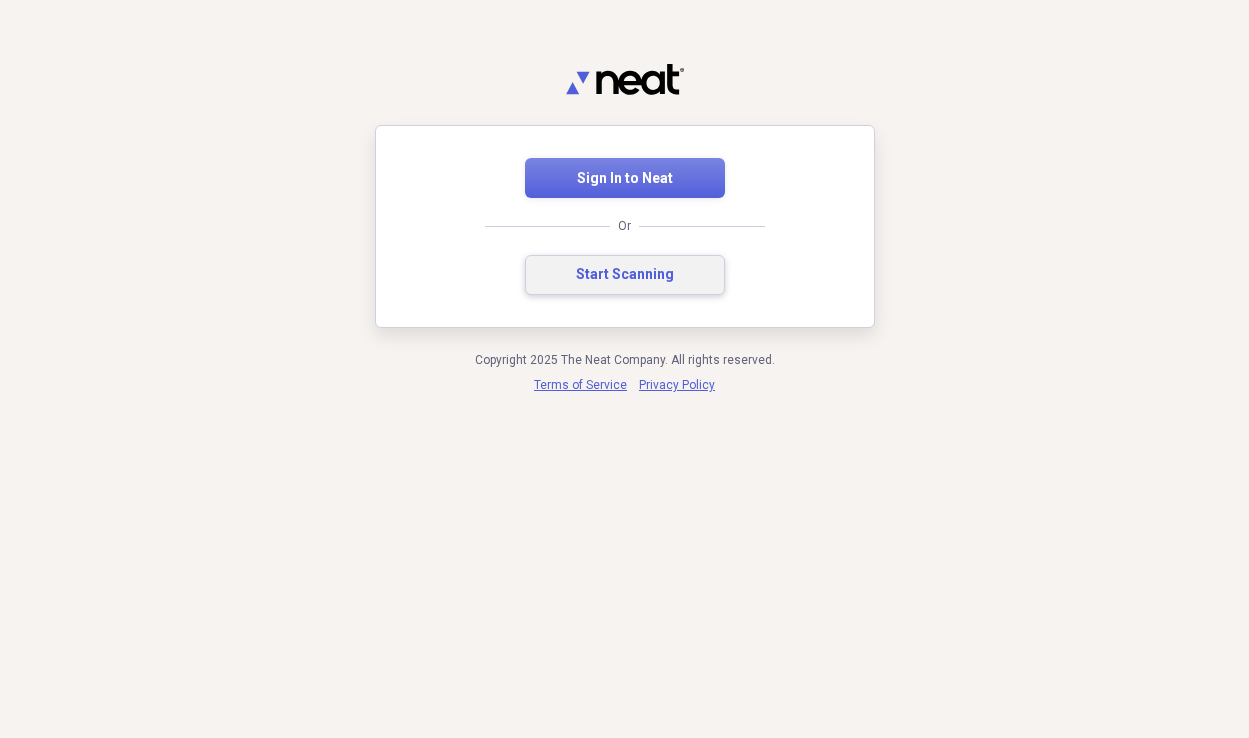 click on "Start Scanning" at bounding box center (625, 275) 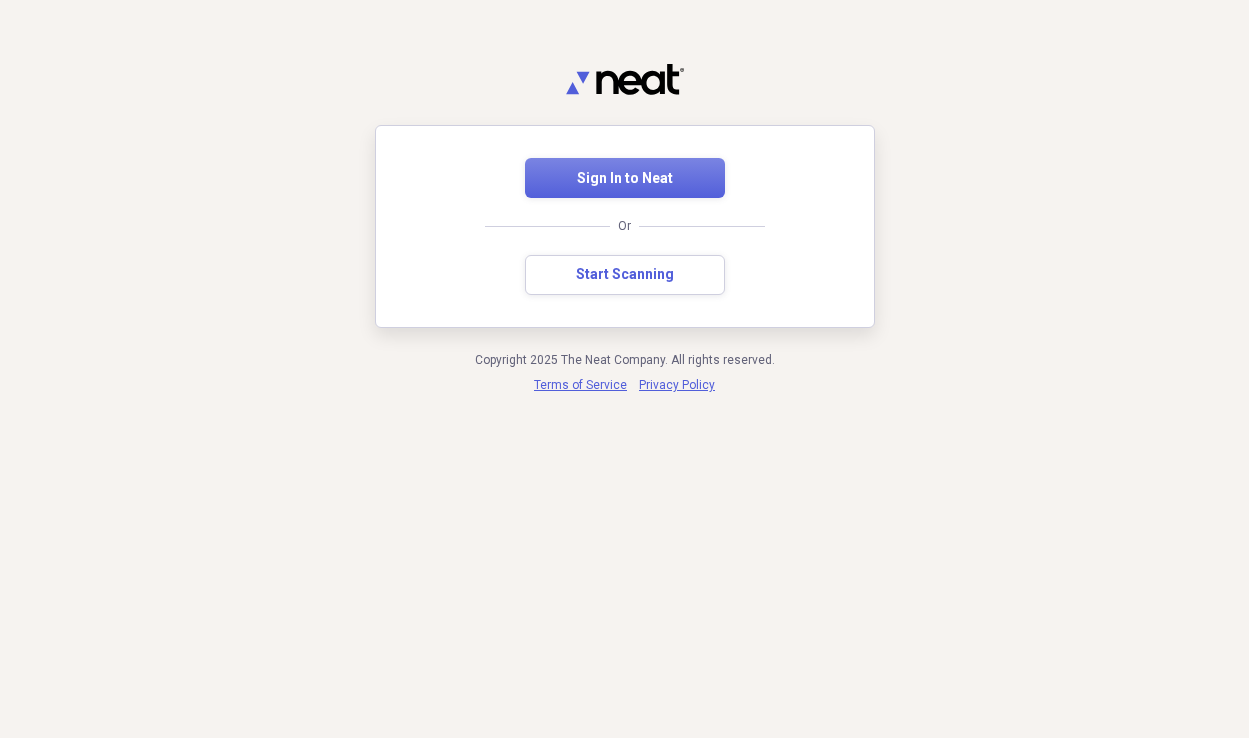 scroll, scrollTop: 0, scrollLeft: 0, axis: both 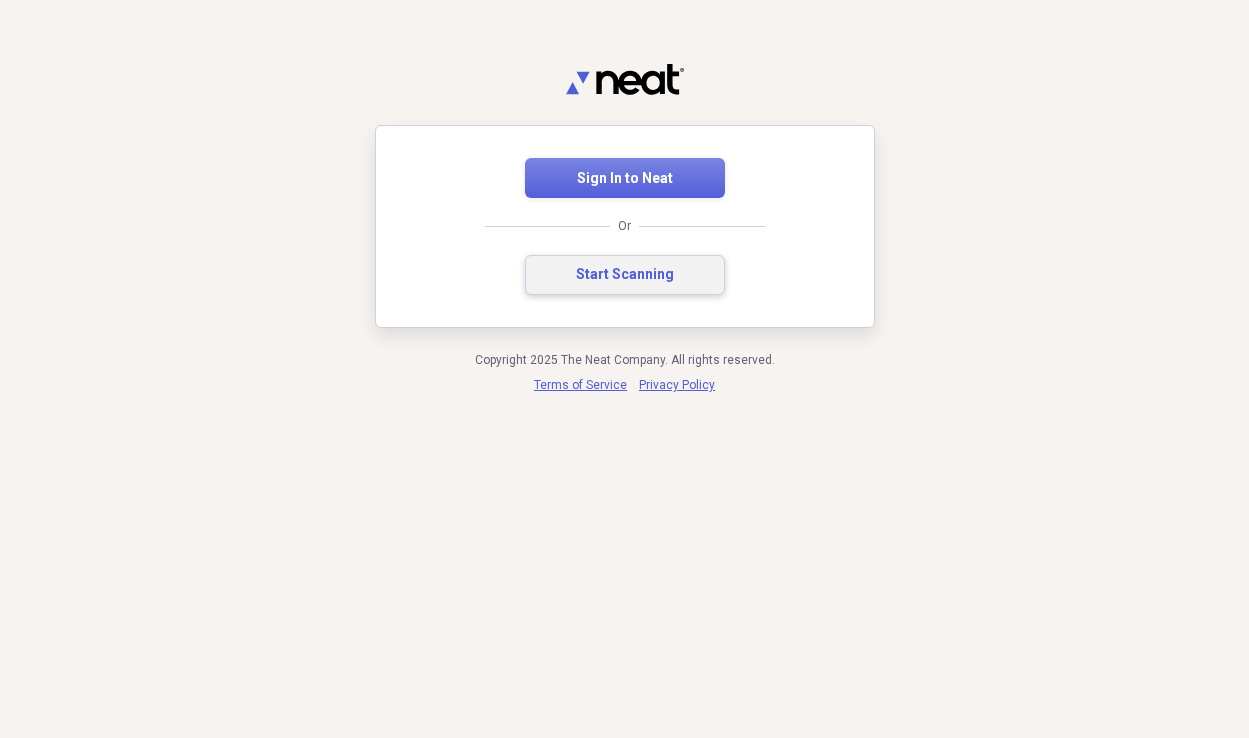 click on "Start Scanning" at bounding box center [625, 275] 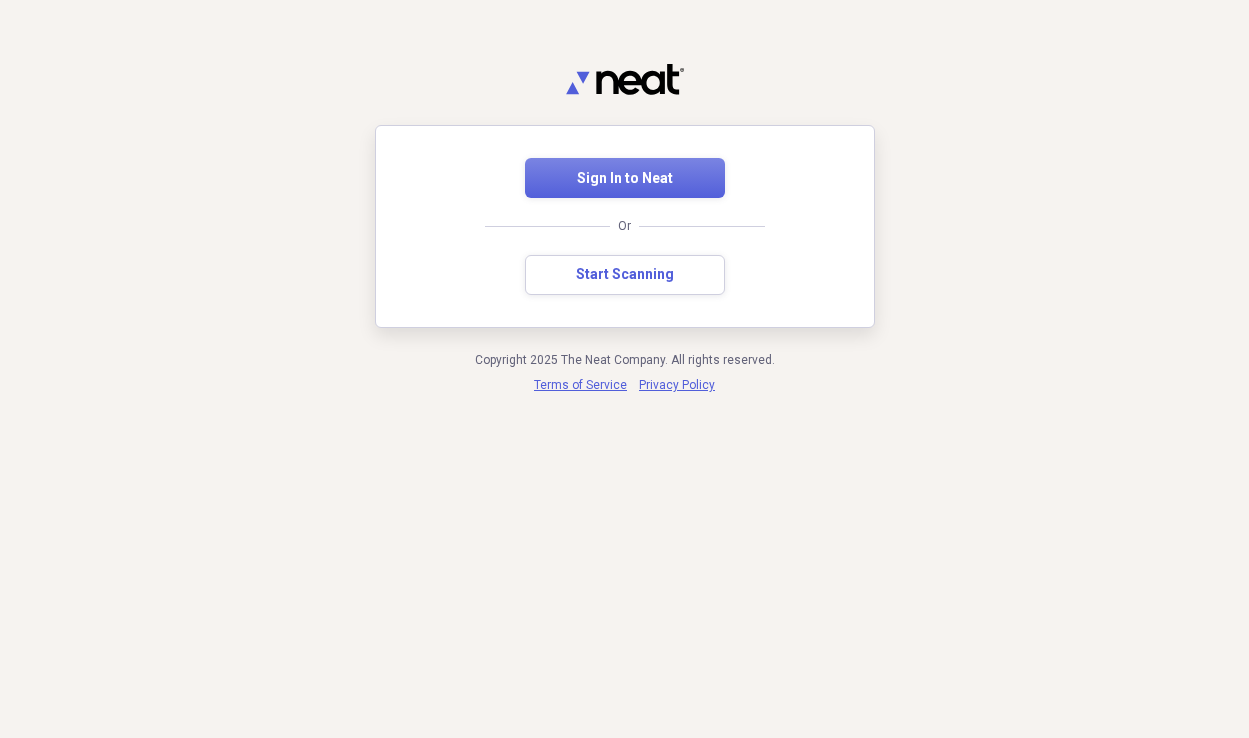 scroll, scrollTop: 0, scrollLeft: 0, axis: both 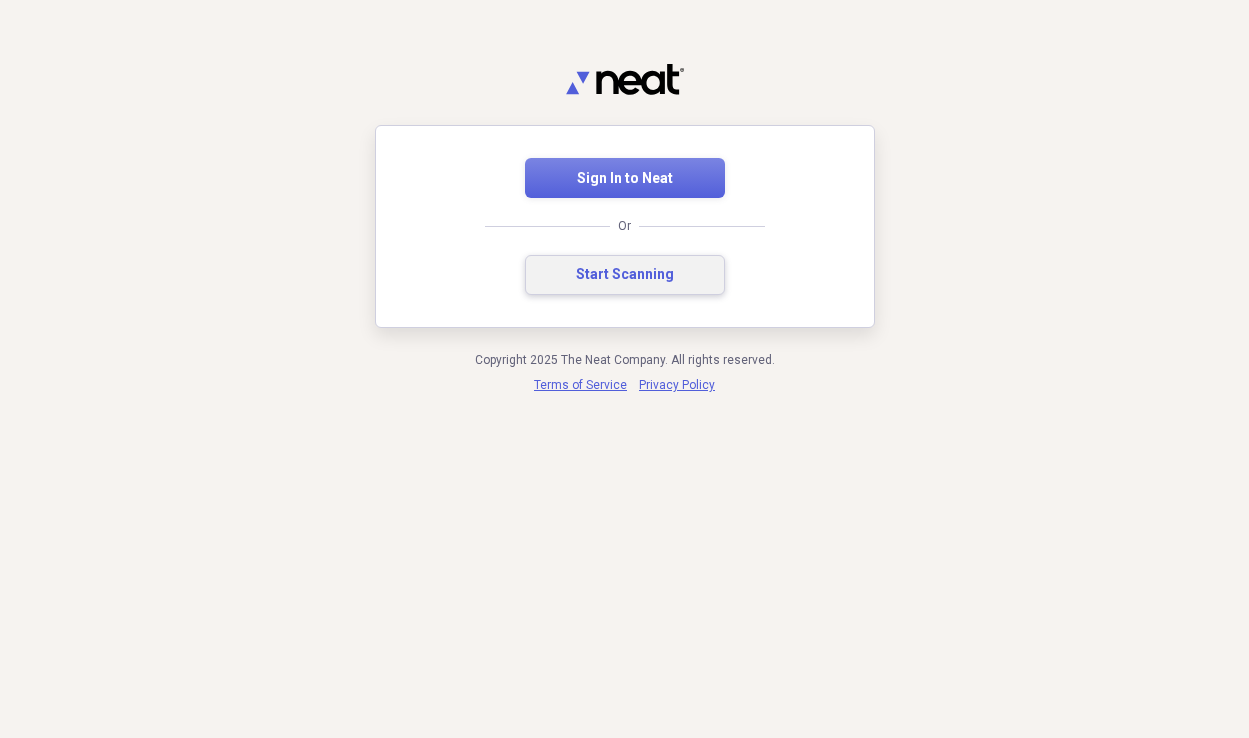 click on "Start Scanning" at bounding box center [625, 275] 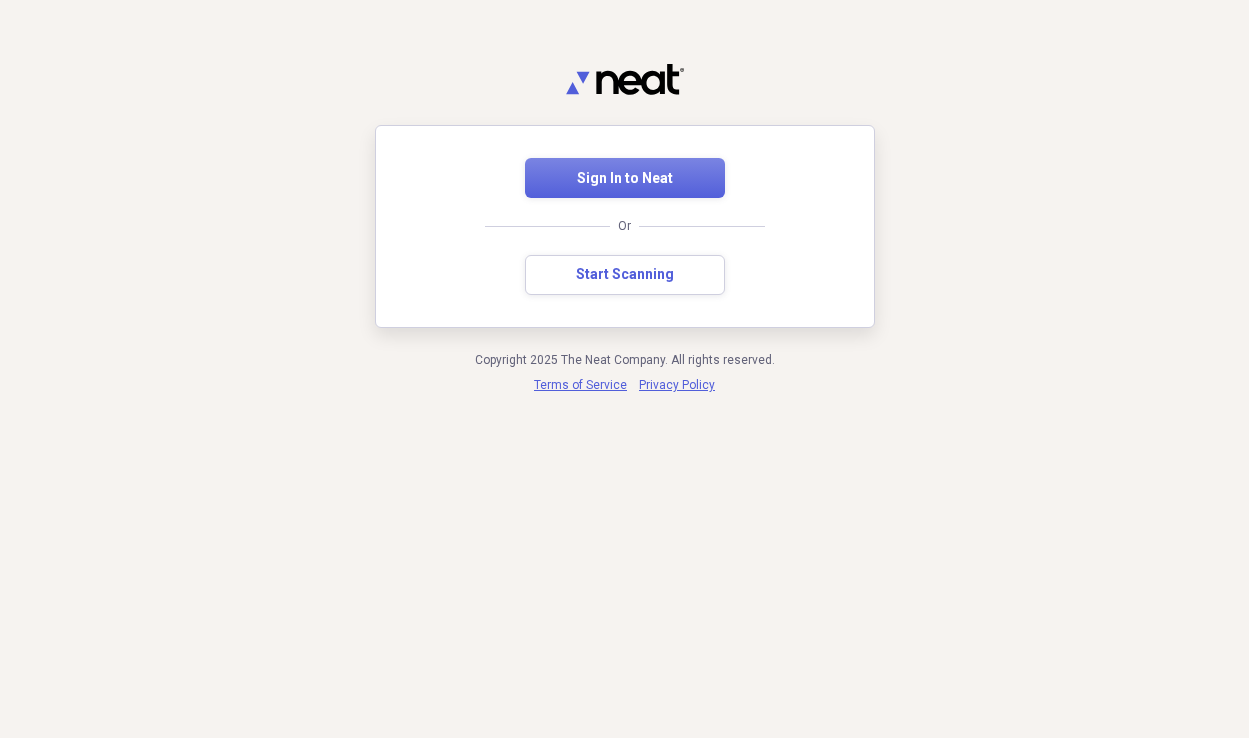 scroll, scrollTop: 0, scrollLeft: 0, axis: both 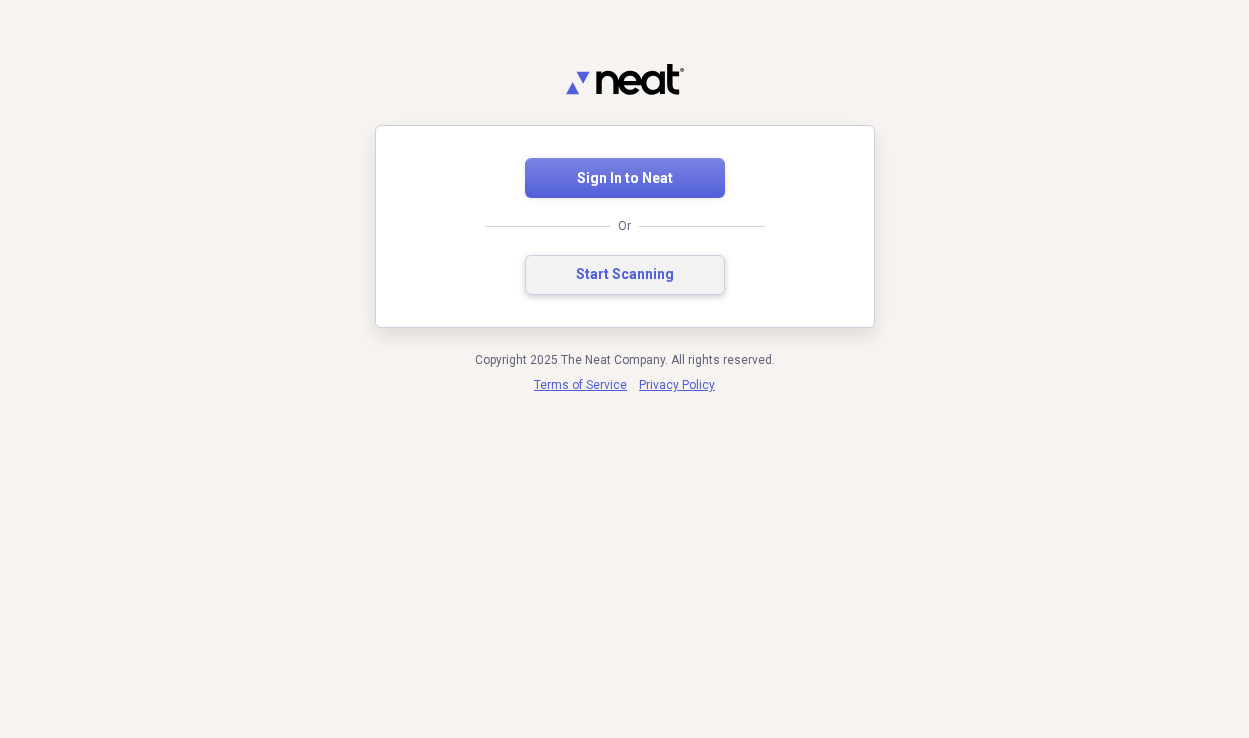click on "Start Scanning" at bounding box center [625, 275] 